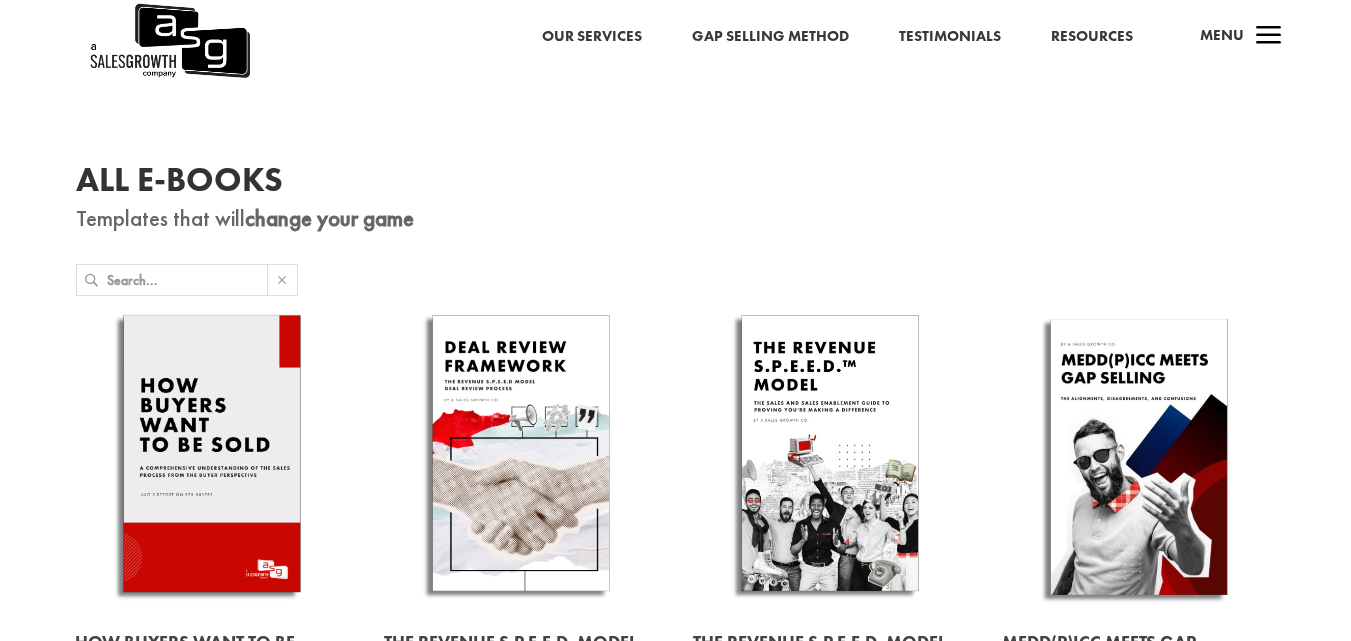 scroll, scrollTop: 0, scrollLeft: 0, axis: both 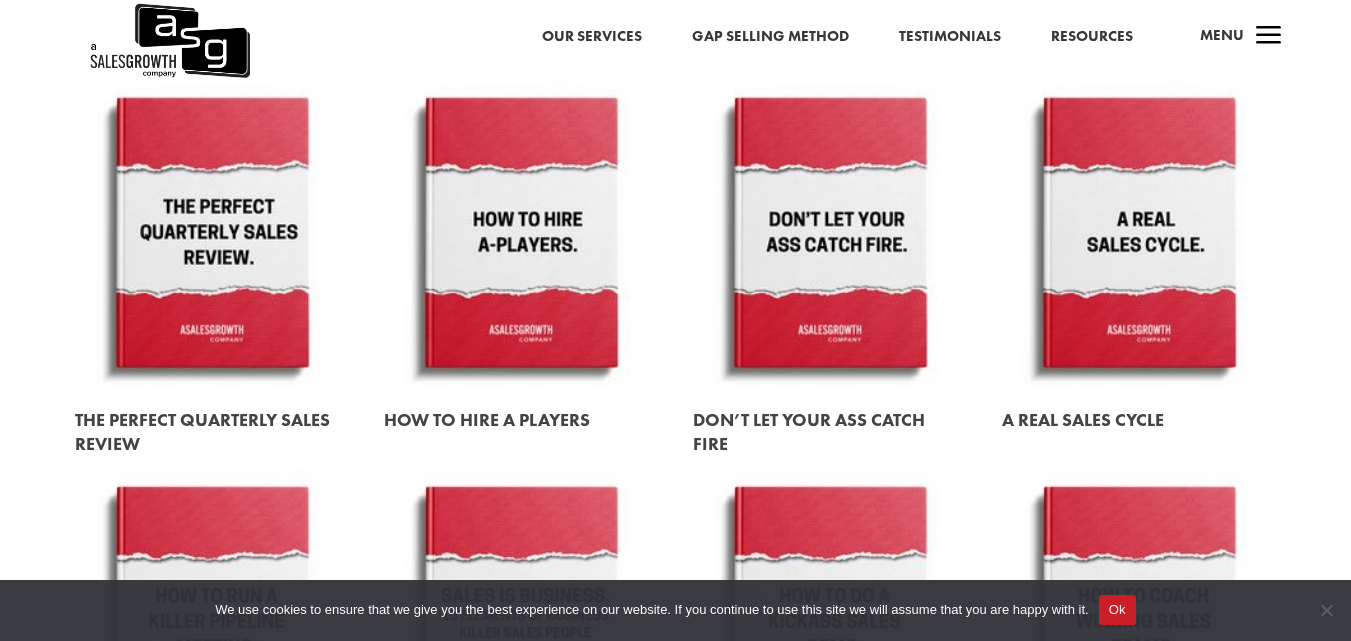 click at bounding box center (1139, 235) 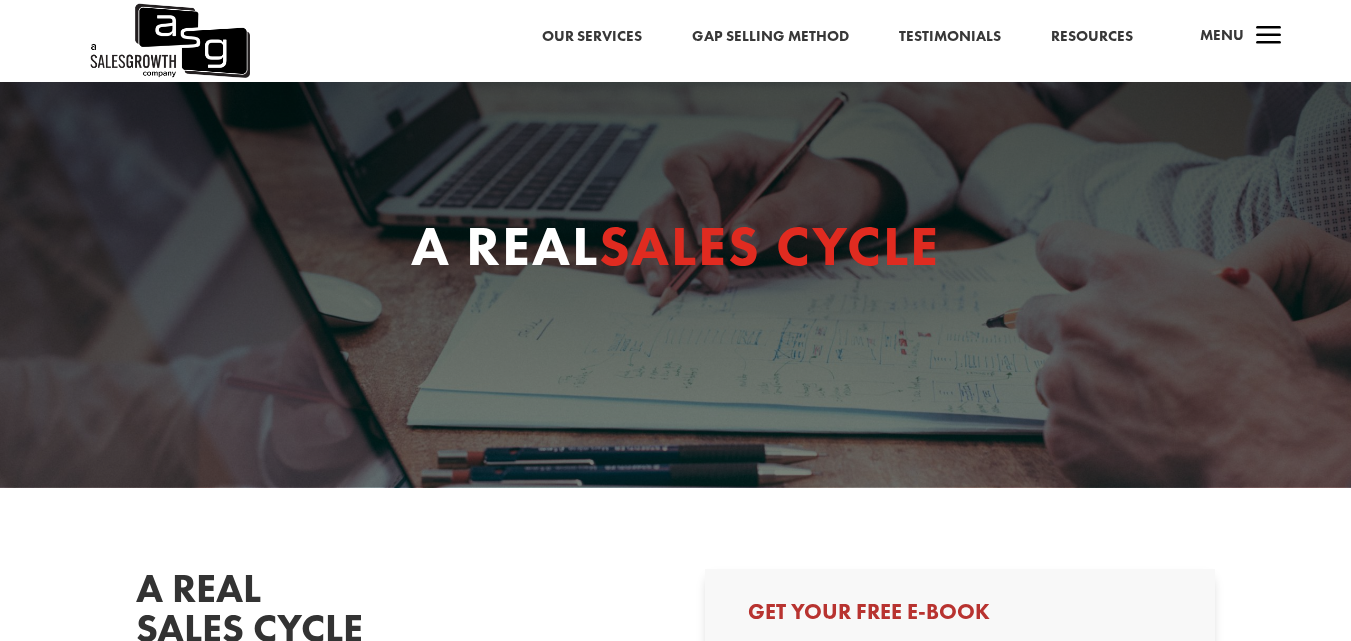 scroll, scrollTop: 0, scrollLeft: 0, axis: both 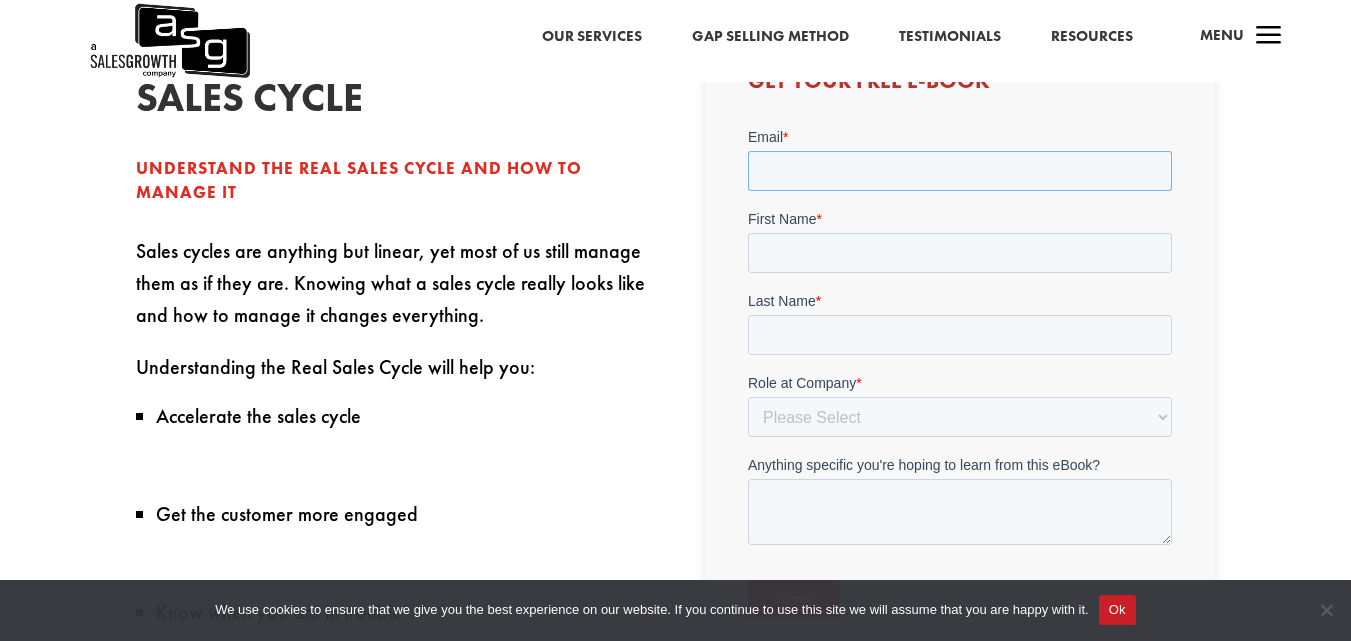 click on "Email *" at bounding box center (960, 170) 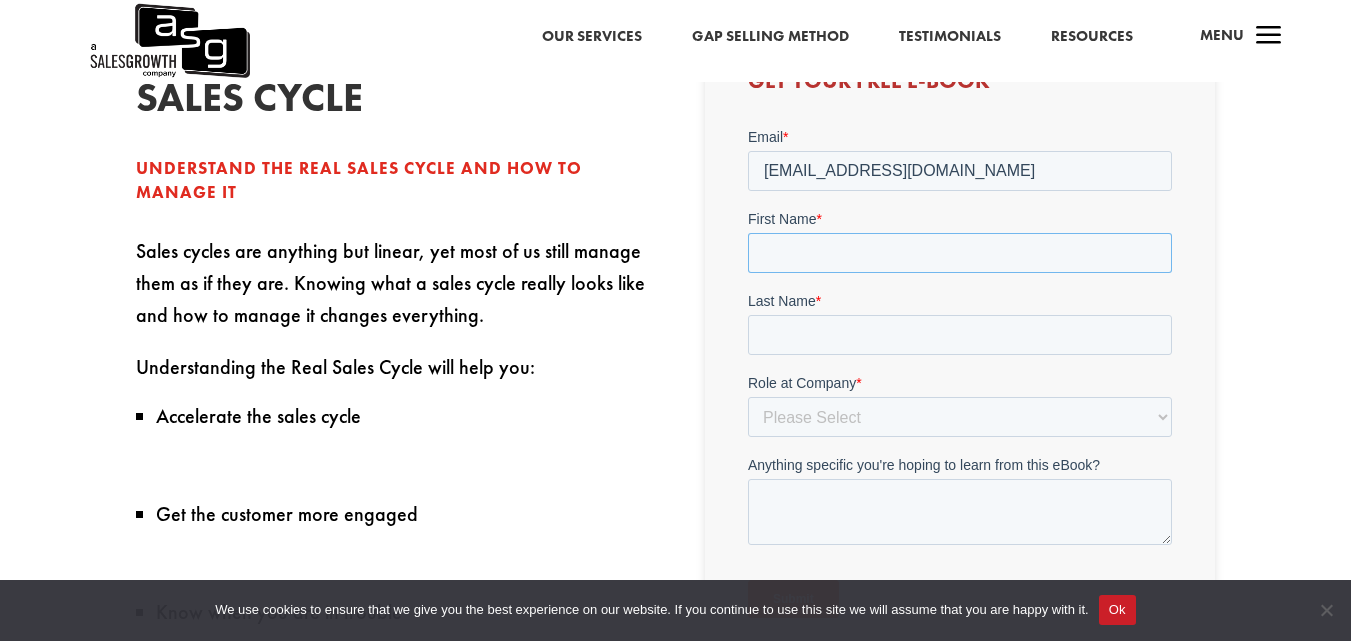 type on "Nhlanhla" 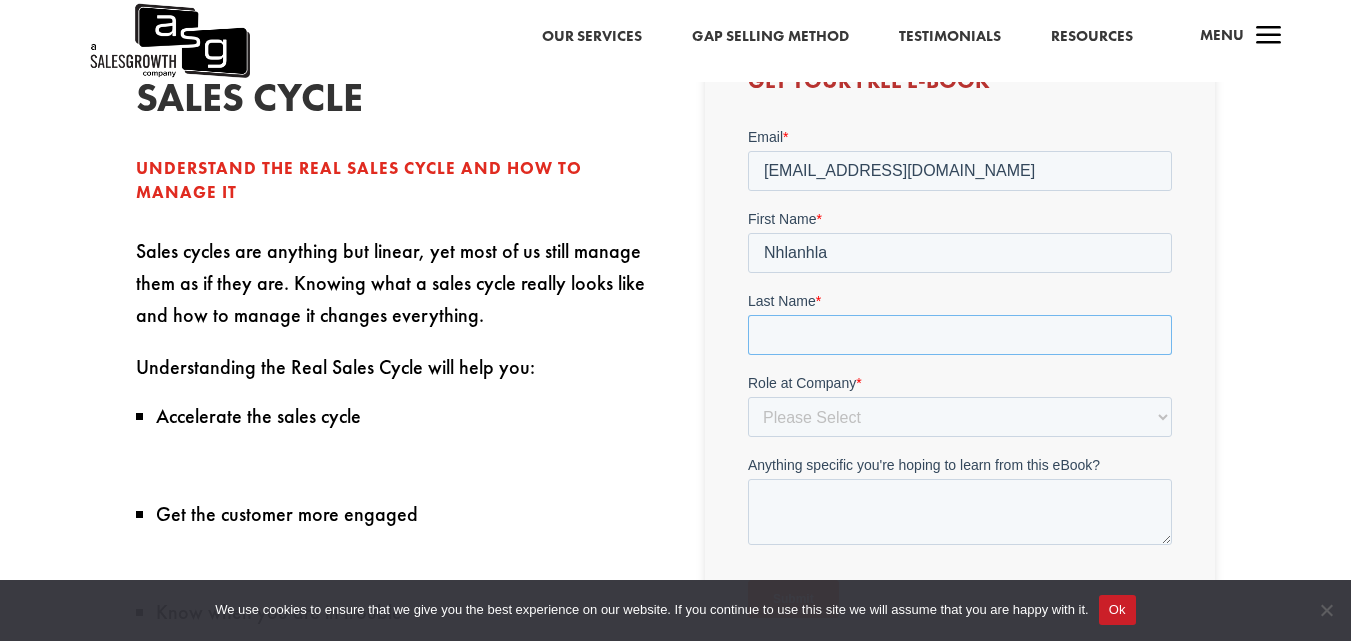 type on "Mthembu" 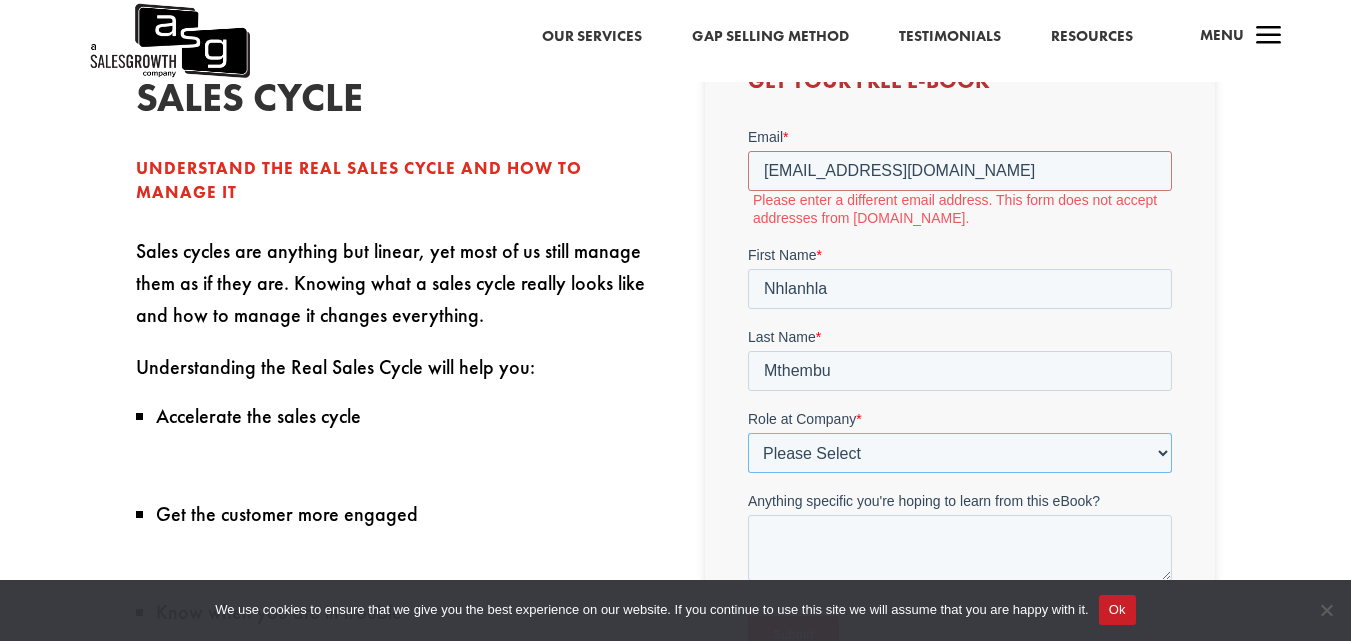 click on "Please Select C-Level (CRO, CSO, etc) Senior Leadership (VP of Sales, VP of Enablement, etc) Director/Manager (Sales Director, Regional Sales Manager, etc) Individual Contributor (AE, SDR, CSM, etc) Other" at bounding box center [960, 452] 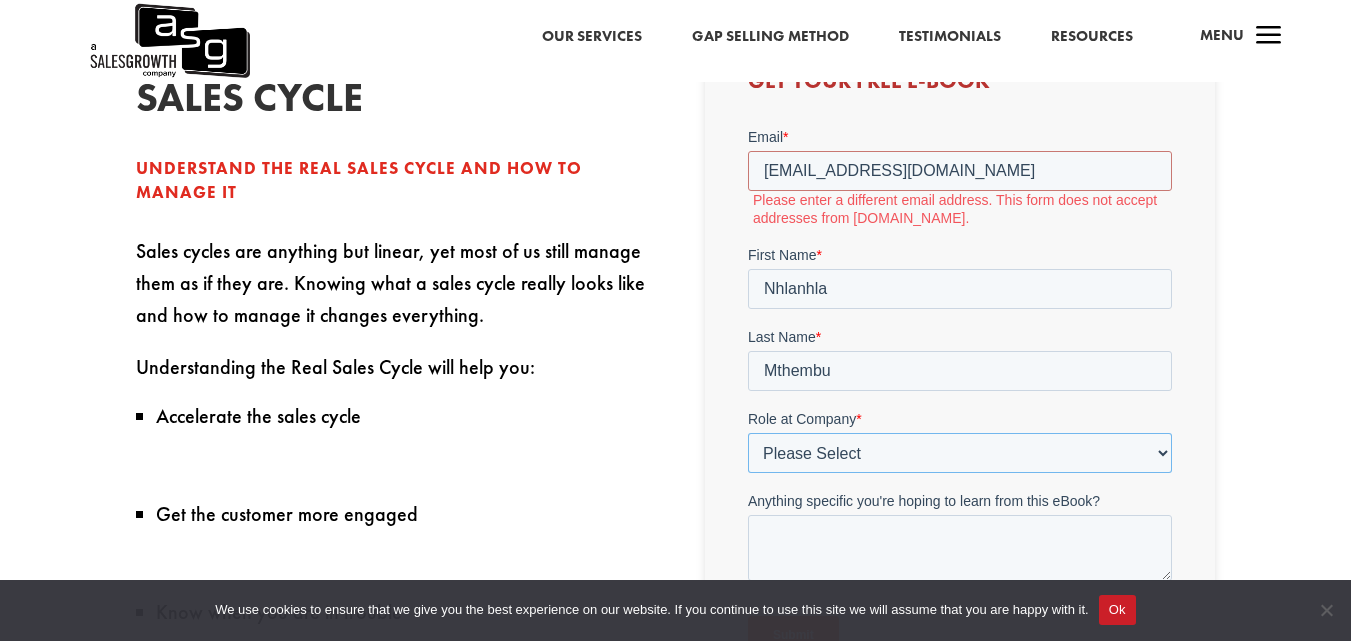 select on "C-Level (CRO, CSO, etc)" 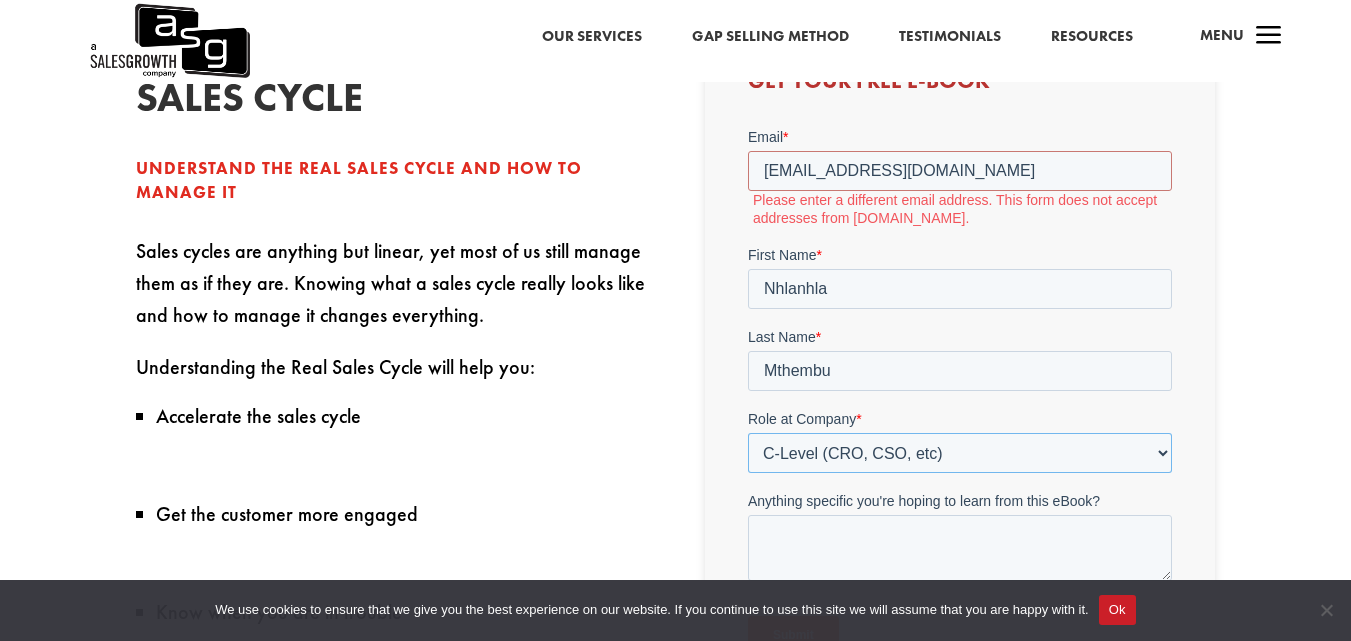 click on "Please Select C-Level (CRO, CSO, etc) Senior Leadership (VP of Sales, VP of Enablement, etc) Director/Manager (Sales Director, Regional Sales Manager, etc) Individual Contributor (AE, SDR, CSM, etc) Other" at bounding box center (960, 452) 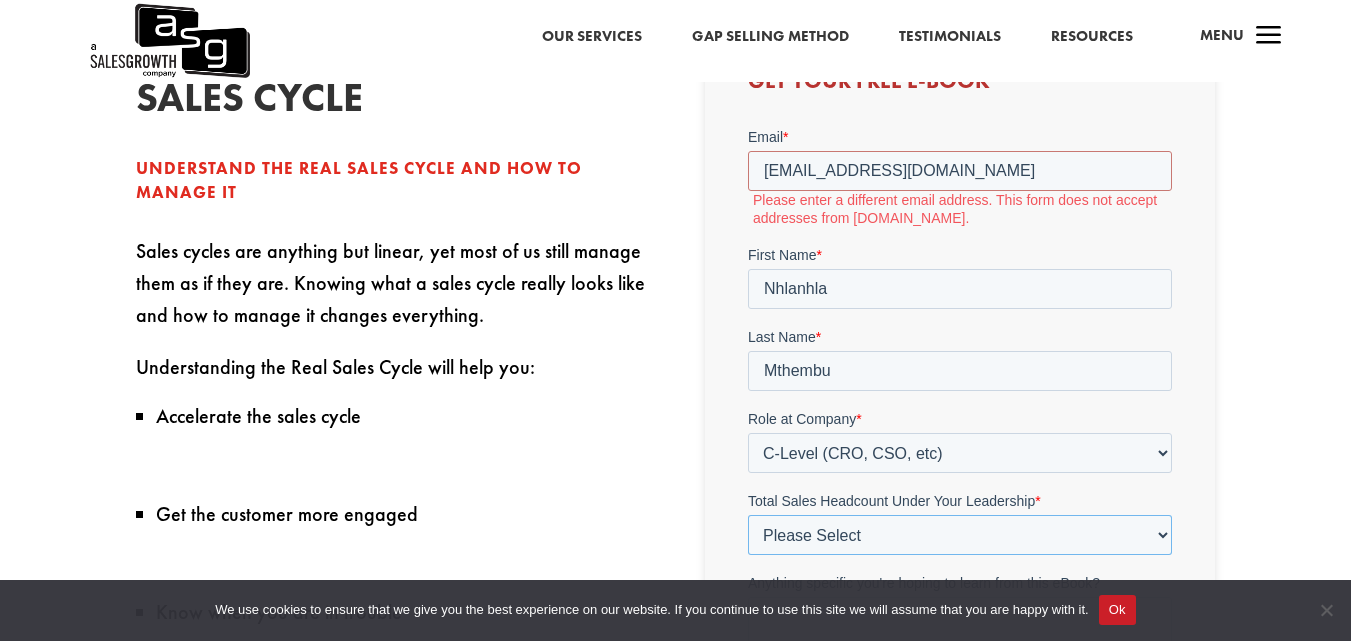 click on "Please Select Just Me 1-9 10-19 20-49 50-99 100+" at bounding box center (960, 534) 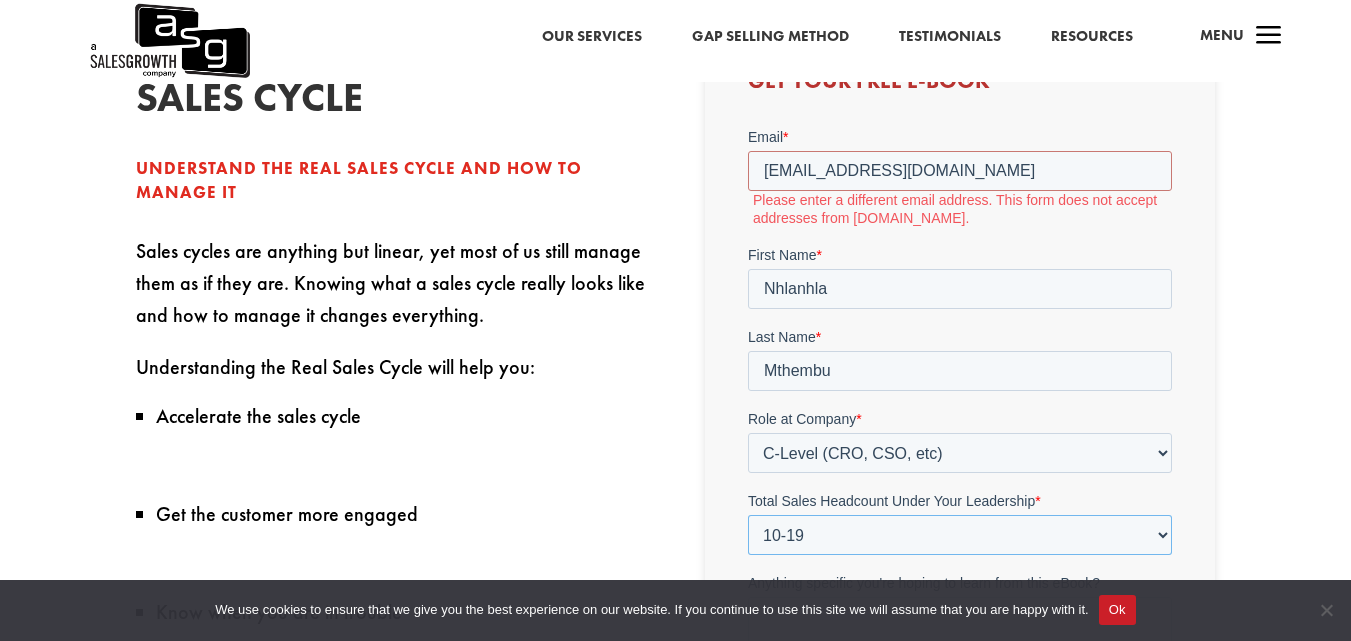 click on "Please Select Just Me 1-9 10-19 20-49 50-99 100+" at bounding box center [960, 534] 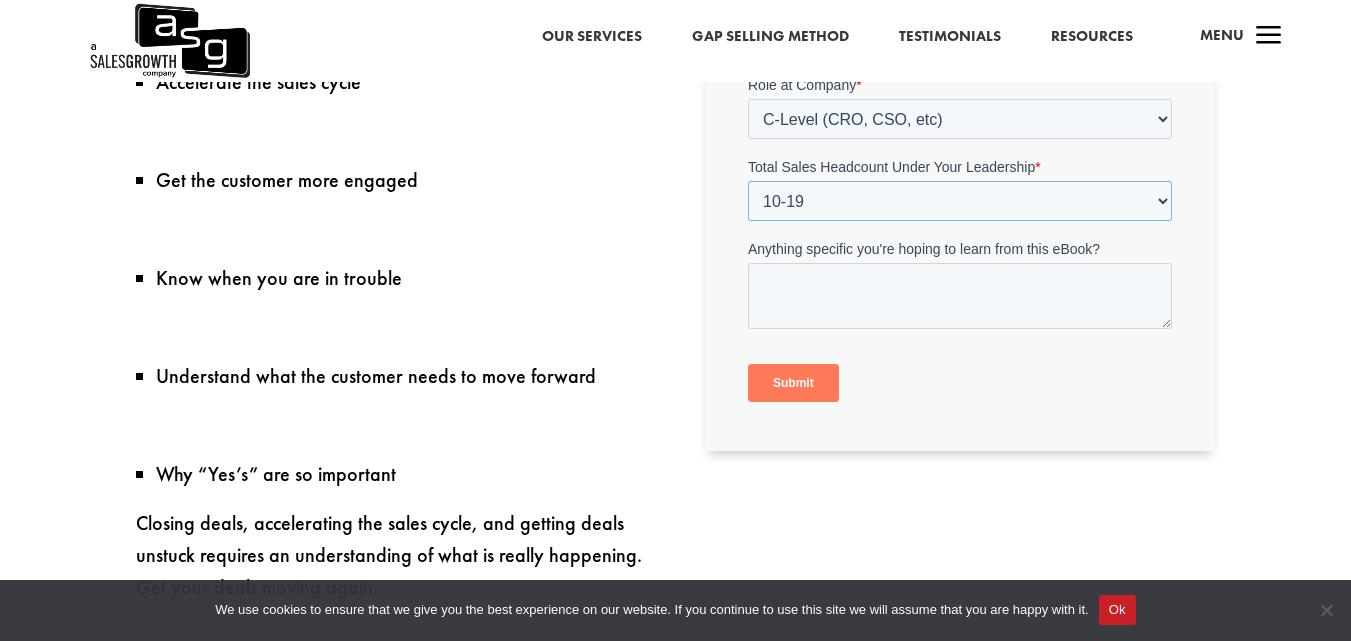 scroll, scrollTop: 871, scrollLeft: 0, axis: vertical 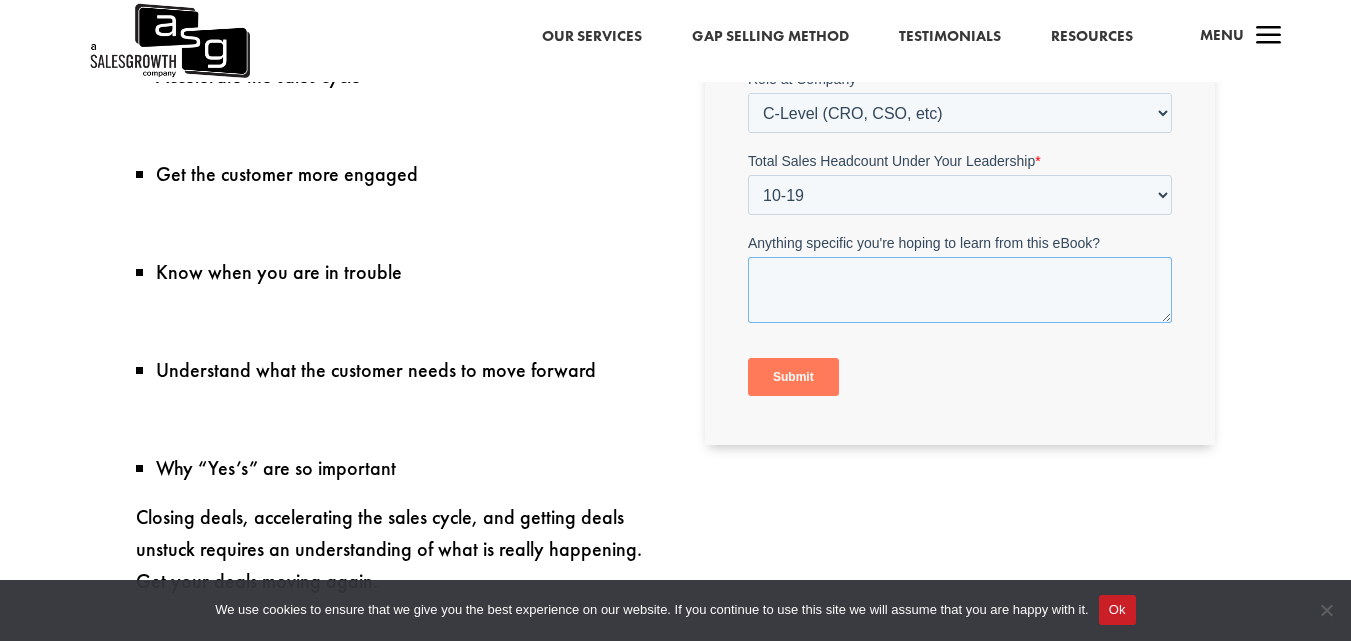 click on "Anything specific you're hoping to learn from this eBook?" at bounding box center (960, 290) 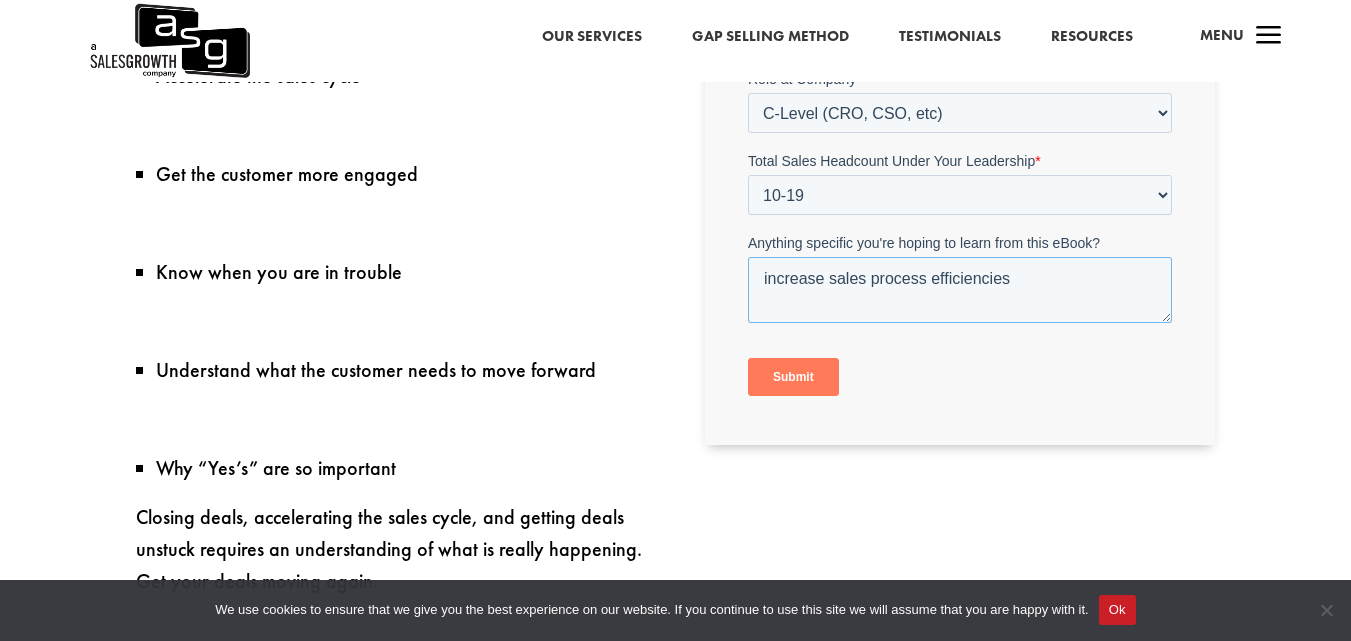 type on "increase sales process efficiencies" 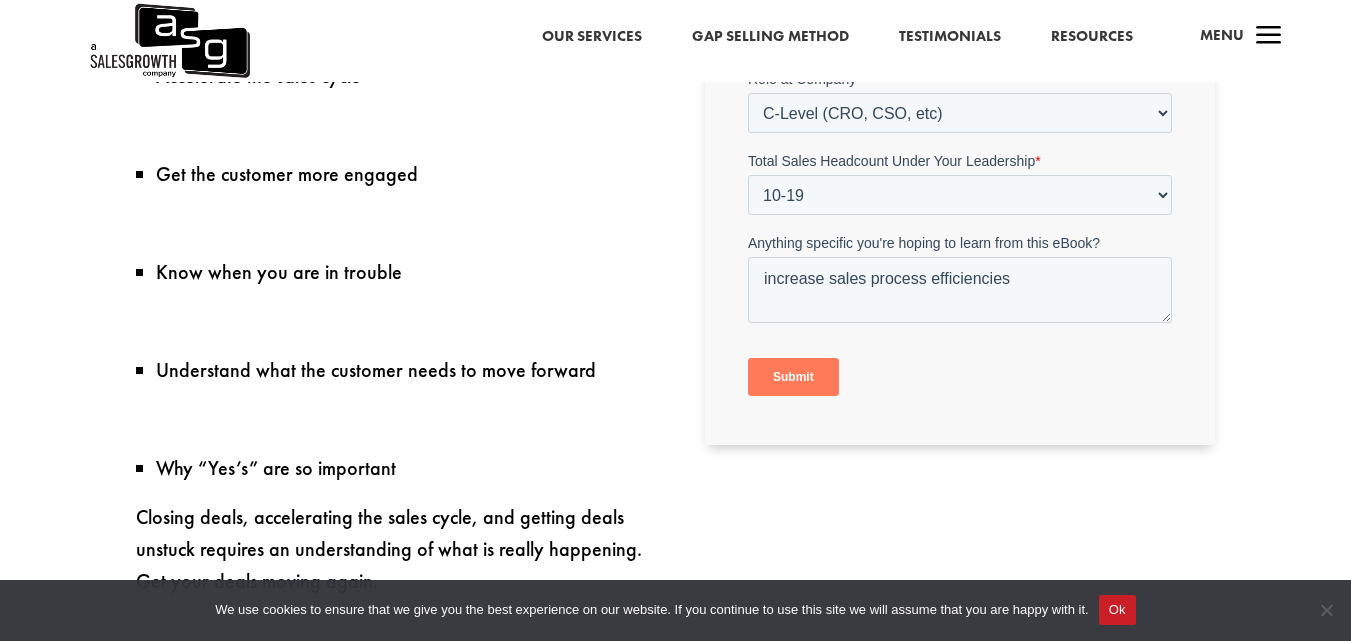 click on "Submit" at bounding box center (793, 377) 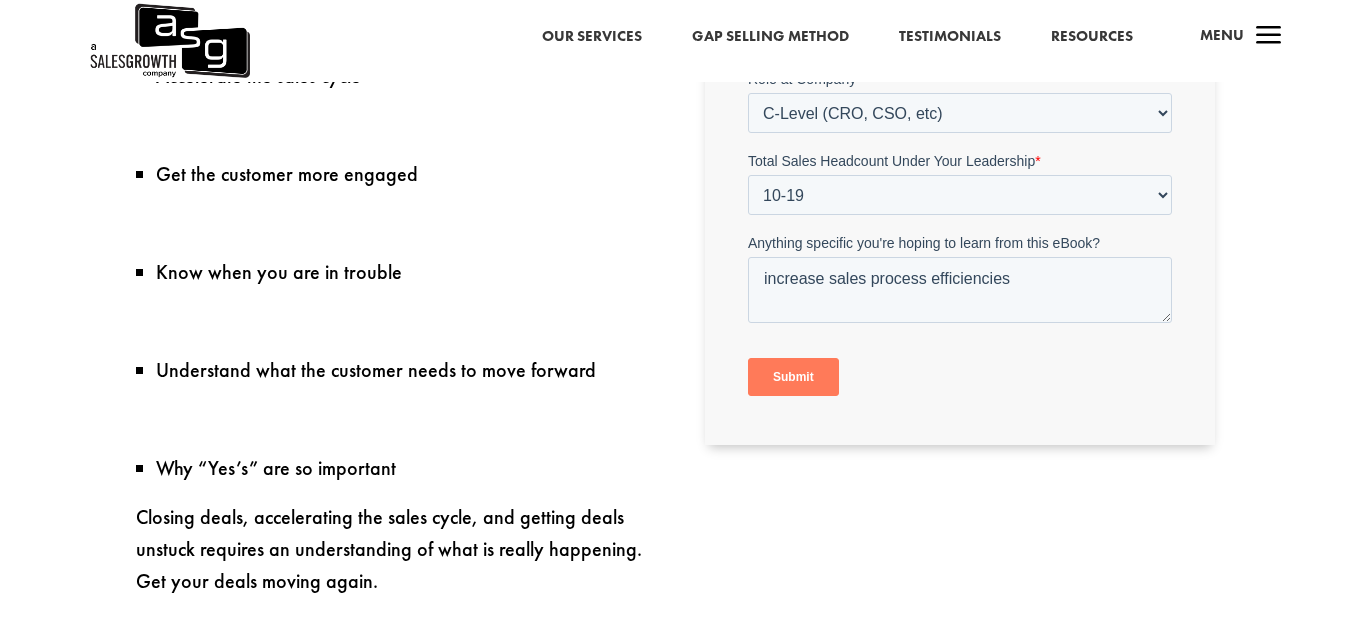 click on "Submit" at bounding box center [793, 377] 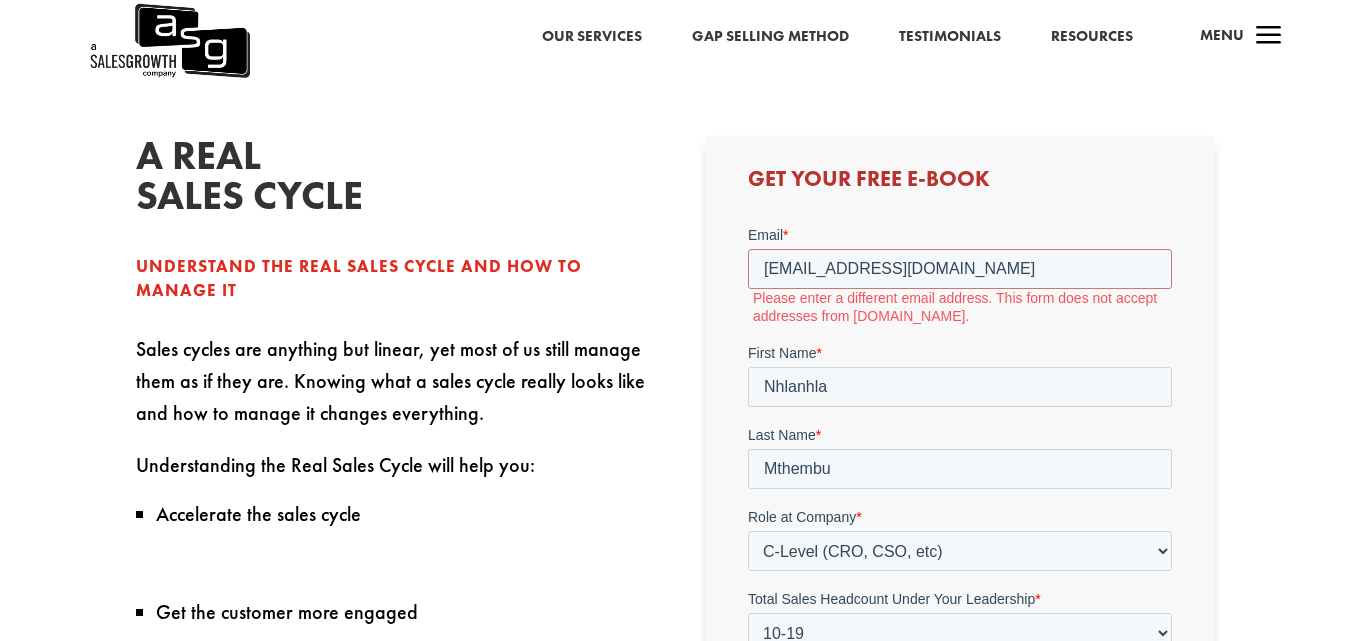 scroll, scrollTop: 439, scrollLeft: 0, axis: vertical 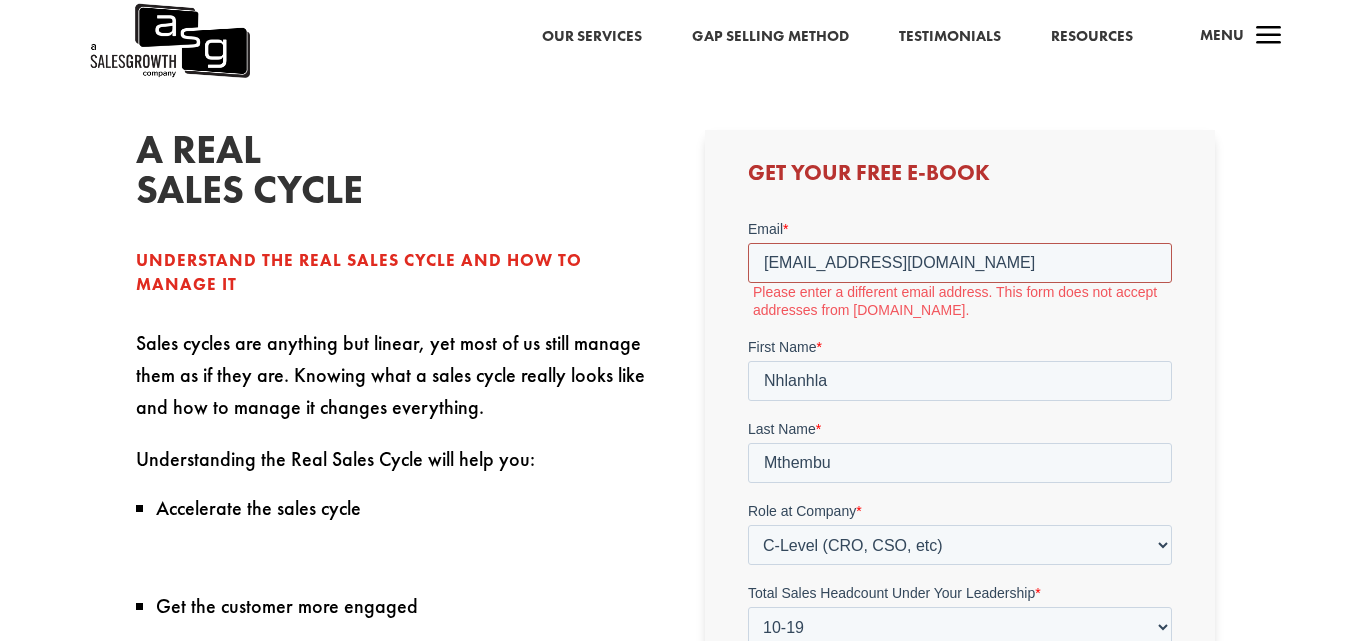 click on "nhlantla@gmail.com" at bounding box center (960, 262) 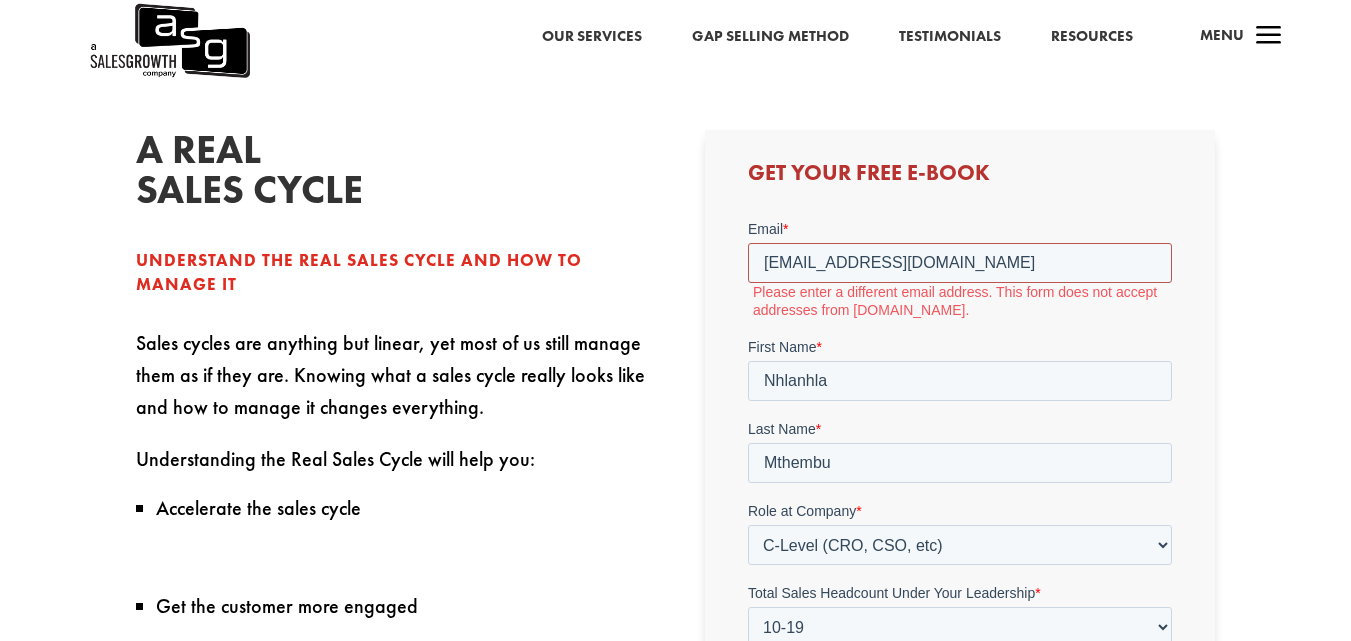click on "nhlantla@gmail.com" at bounding box center (960, 262) 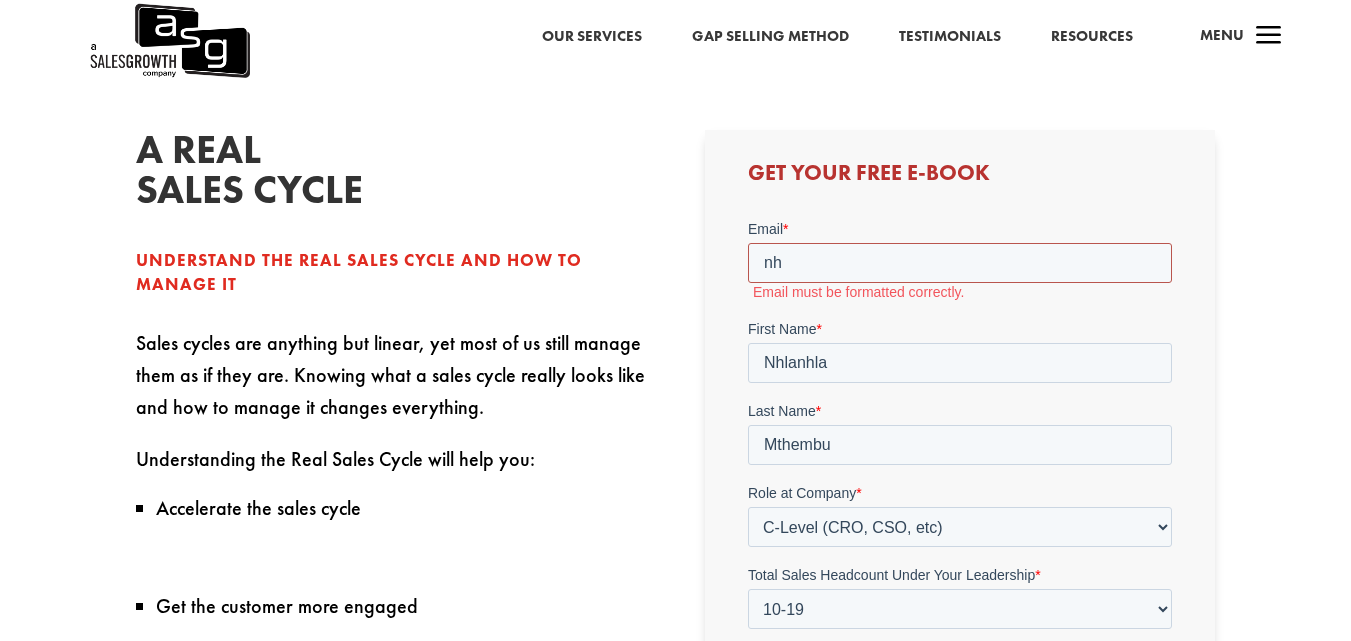 type on "n" 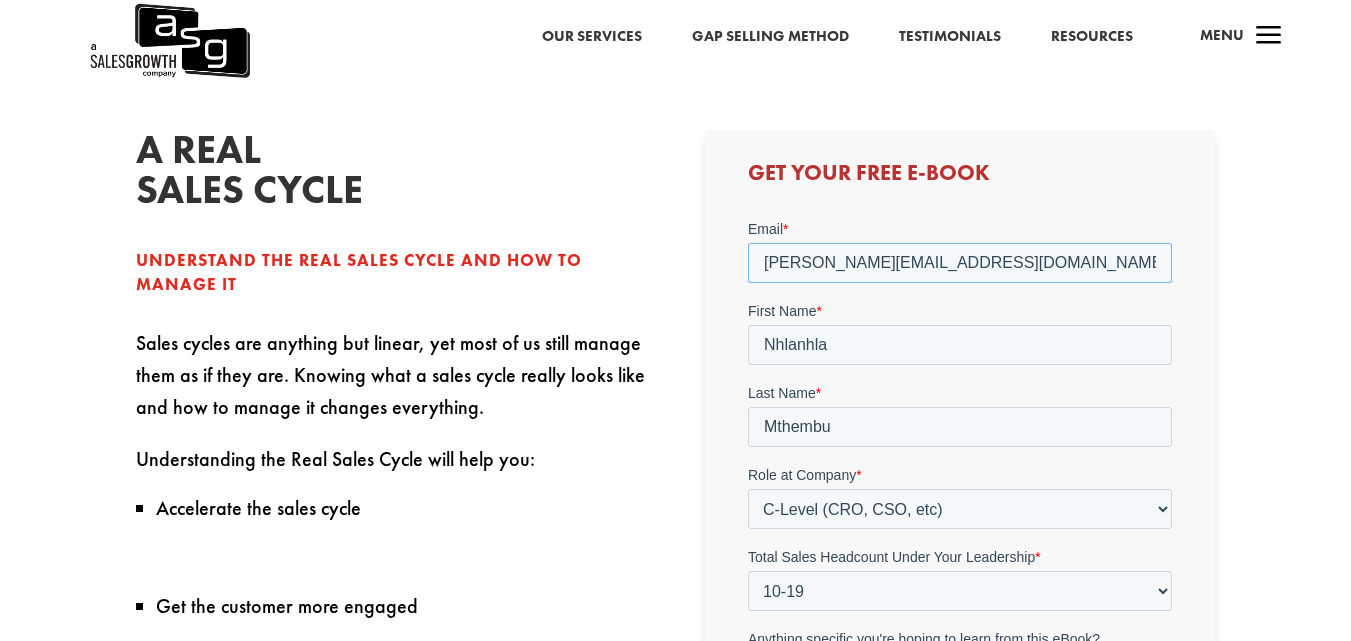 type on "helen@supremegirls.co.za" 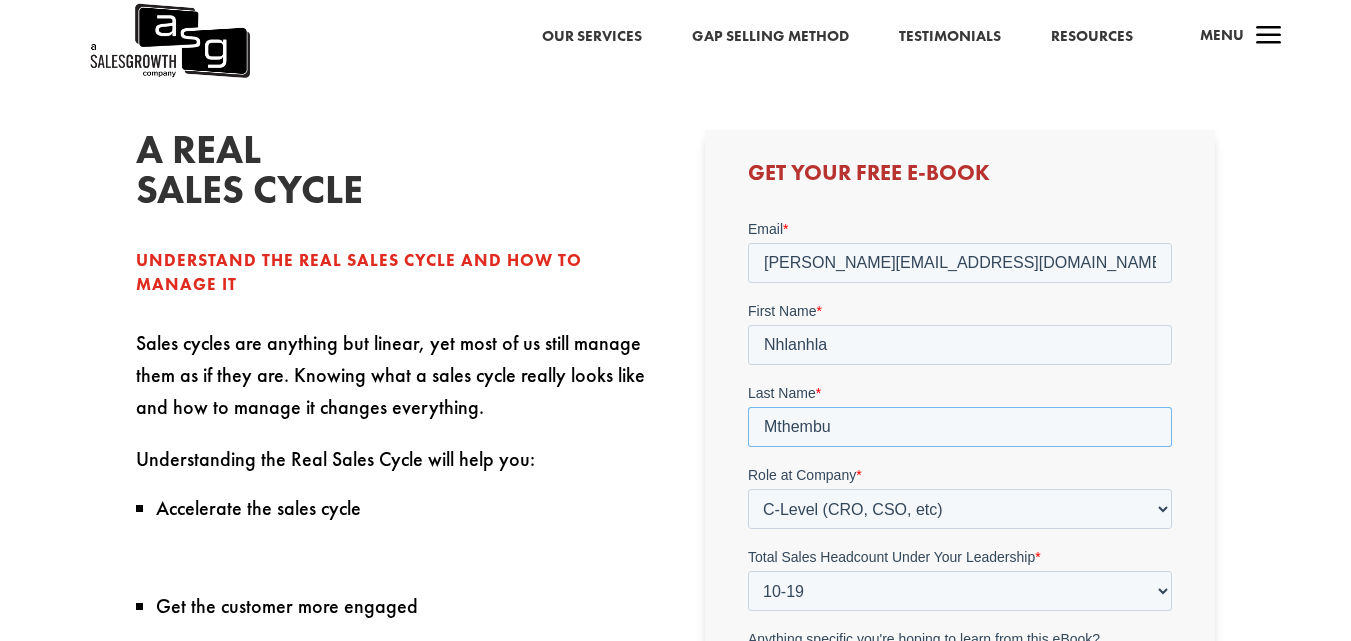 click on "Mthembu" at bounding box center (960, 426) 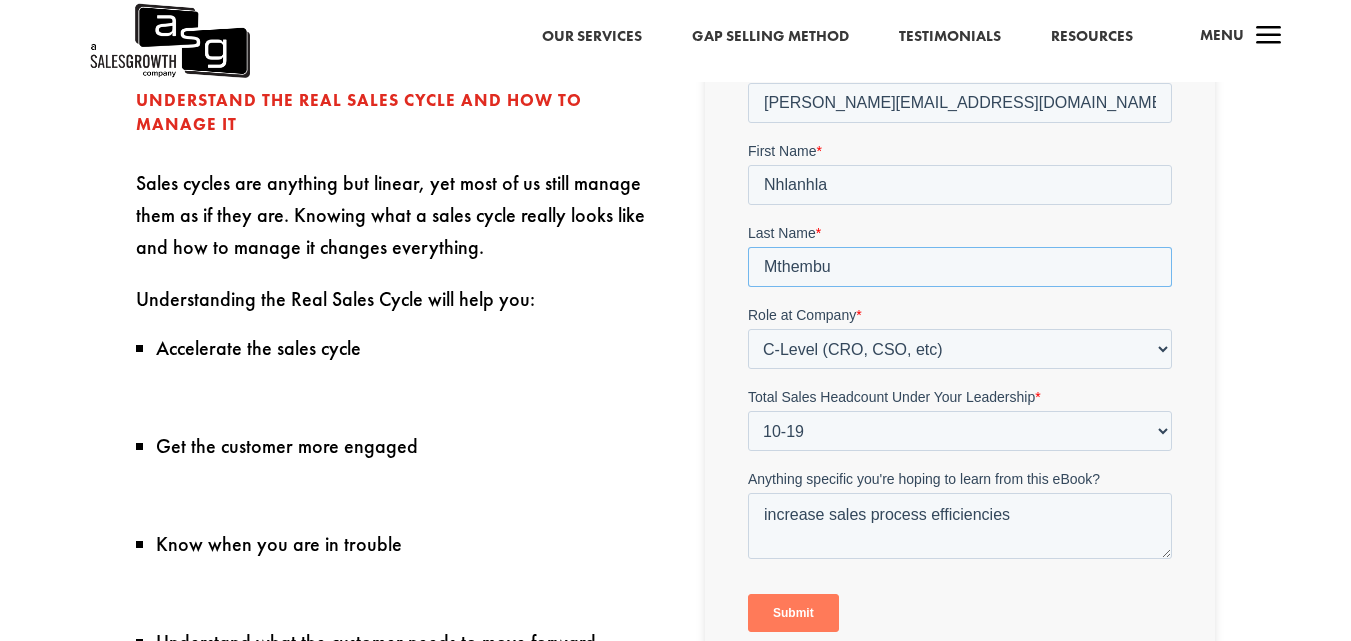 scroll, scrollTop: 606, scrollLeft: 0, axis: vertical 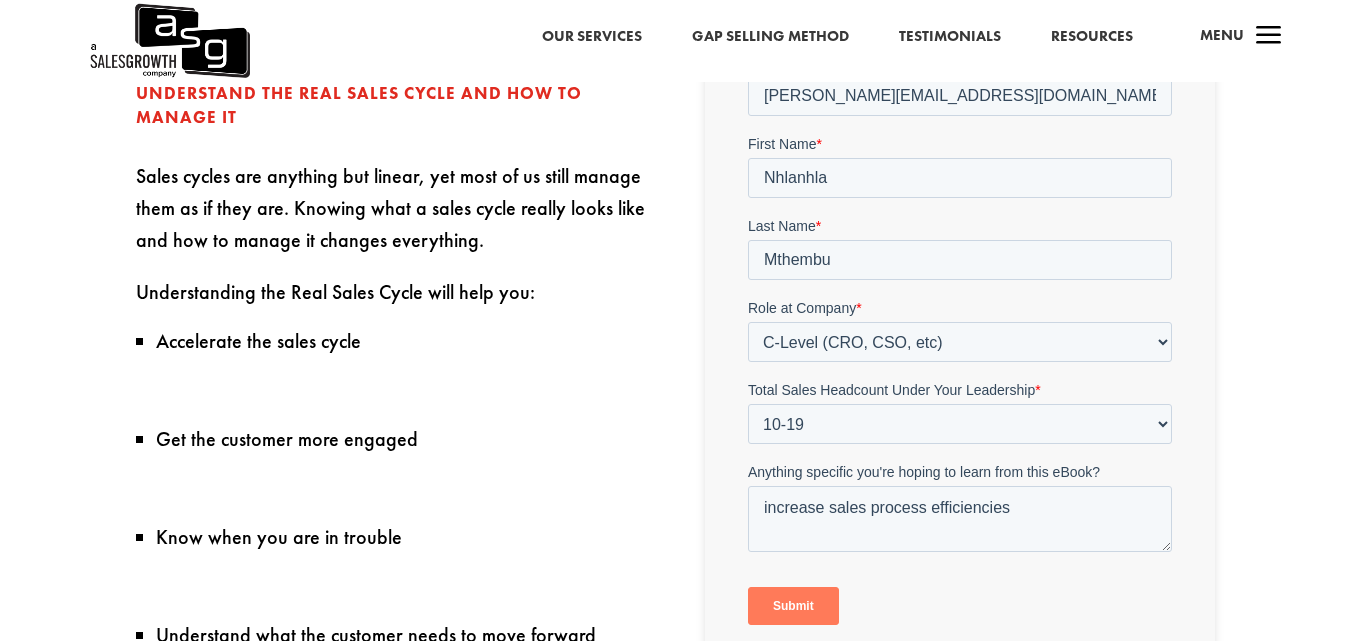 click on "Submit" at bounding box center [793, 605] 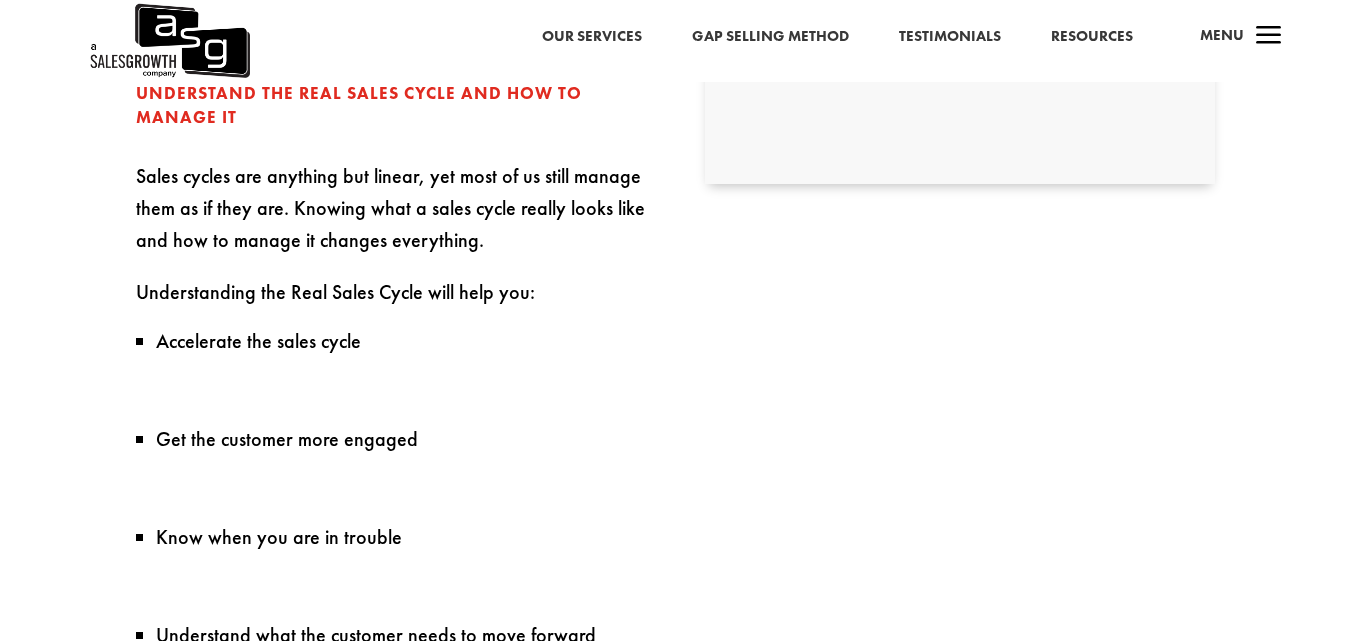 scroll, scrollTop: 46, scrollLeft: 0, axis: vertical 